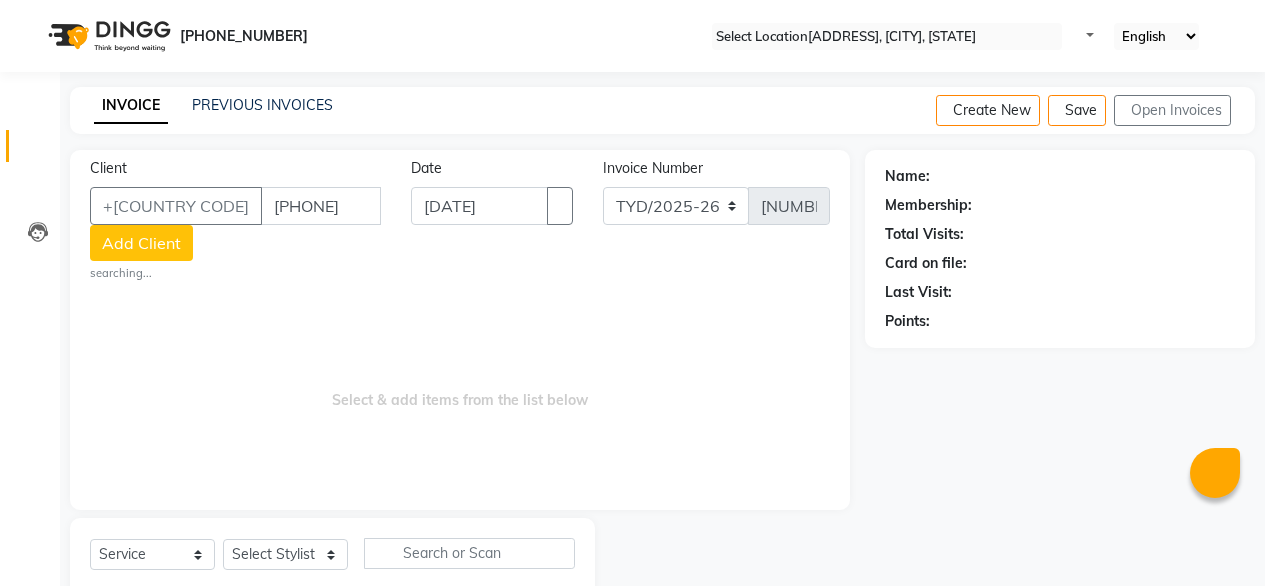 scroll, scrollTop: 0, scrollLeft: 0, axis: both 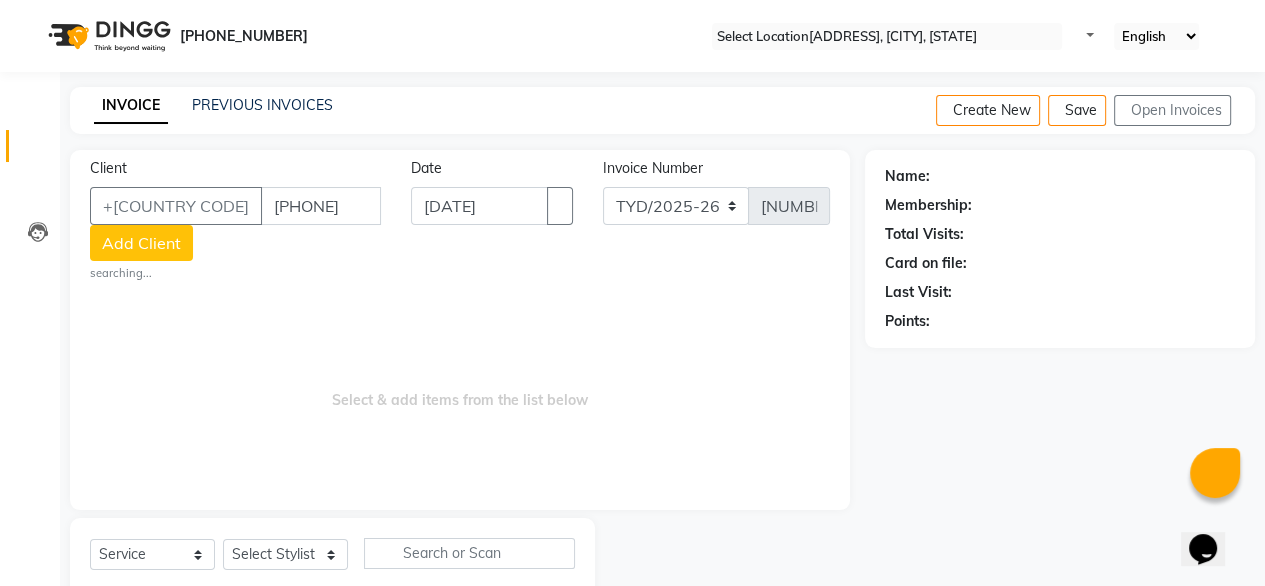 click at bounding box center [730, 565] 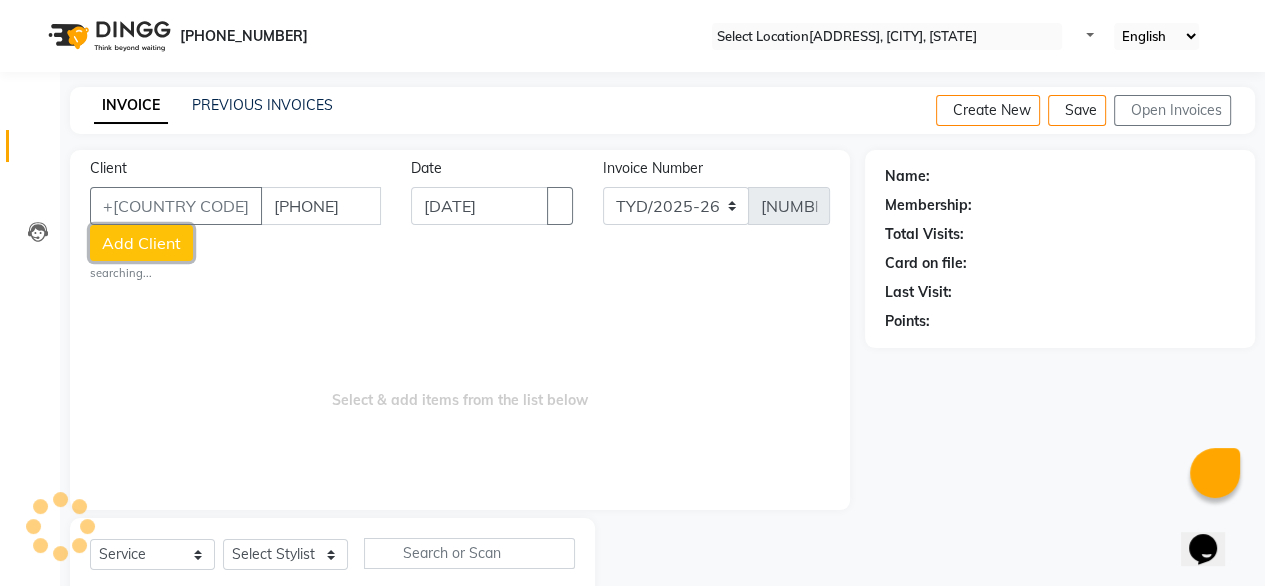 click on "Add Client" at bounding box center (141, 243) 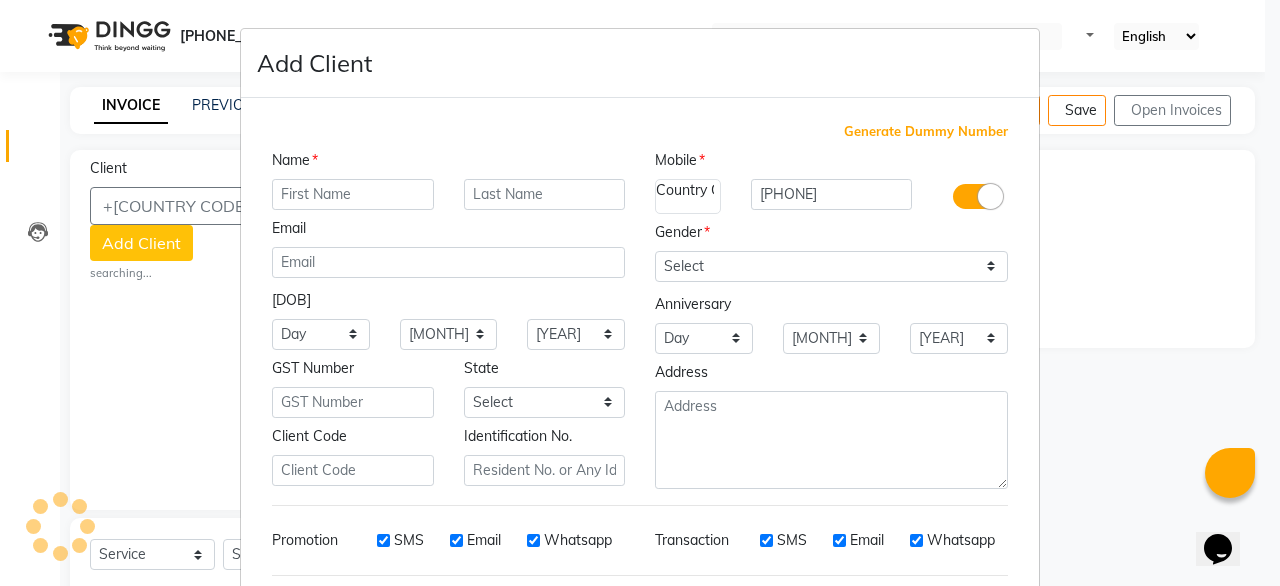 click at bounding box center [353, 194] 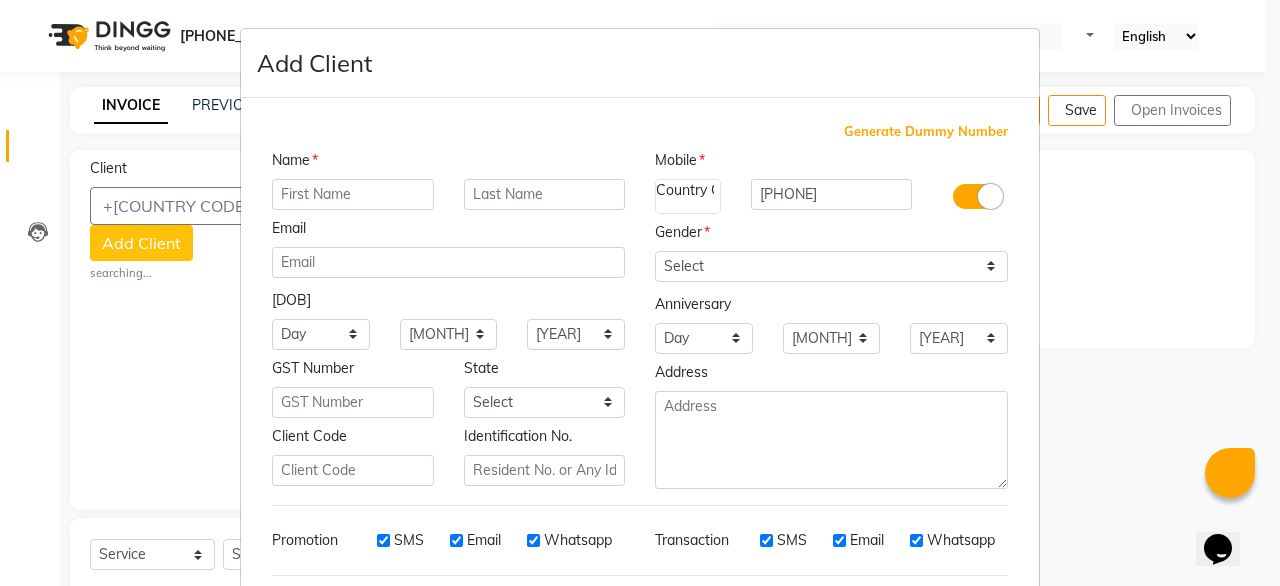 click on "Add Client Generate Dummy Number Name Email DOB Day 01 02 03 04 05 06 07 08 09 10 11 12 13 14 15 16 17 18 19 20 21 22 23 24 25 26 27 28 29 30 31 Month January February March April May June July August September October November December 1940 1941 1942 1943 1944 1945 1946 1947 1948 1949 1950 1951 1952 1953 1954 1955 1956 1957 1958 1959 1960 1961 1962 1963 1964 1965 1966 1967 1968 1969 1970 1971 1972 1973 1974 1975 1976 1977 1978 1979 1980 1981 1982 1983 1984 1985 1986 1987 1988 1989 1990 1991 1992 1993 1994 1995 1996 1997 1998 1999 2000 2001 2002 2003 2004 2005 2006 2007 2008 2009 2010 2011 2012 2013 2014 2015 2016 2017 2018 2019 2020 2021 2022 2023 2024 GST Number State Select Andaman and Nicobar Islands Andhra Pradesh Arunachal Pradesh Assam Bihar Chandigarh Chhattisgarh Dadra and Nagar Haveli Daman and Diu Delhi Goa Gujarat Haryana Himachal Pradesh Jammu and Kashmir Jharkhand Karnataka Kerala Lakshadweep Madhya Pradesh Maharashtra Manipur Meghalaya Mizoram Nagaland Odisha Pondicherry Punjab Rajasthan Sikkim" at bounding box center [640, 293] 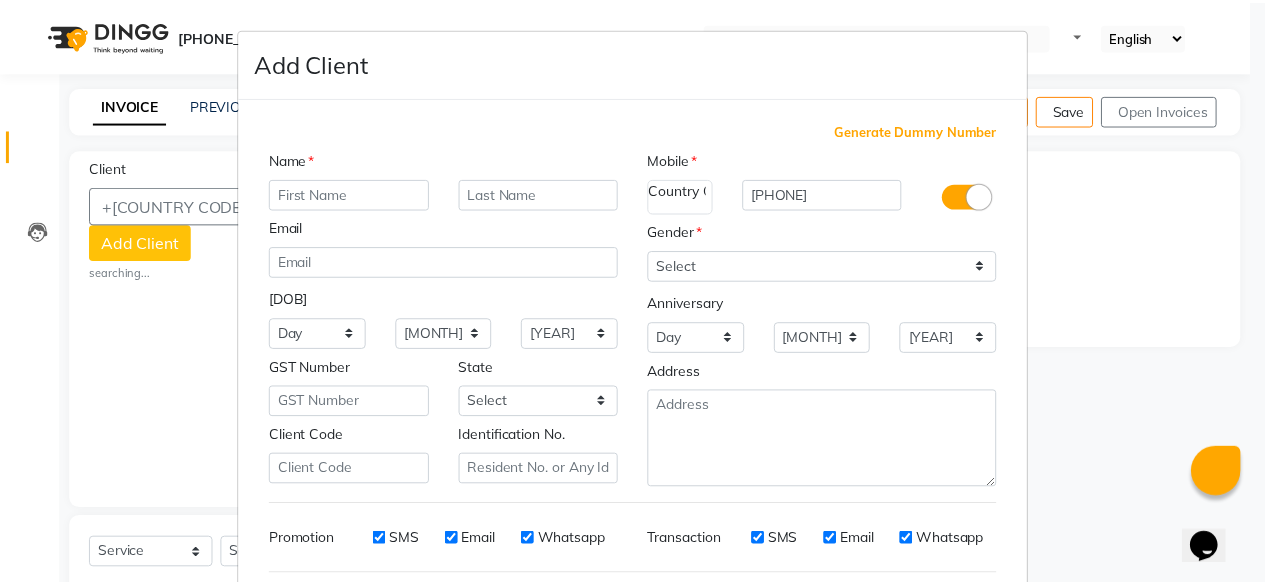 scroll, scrollTop: 271, scrollLeft: 0, axis: vertical 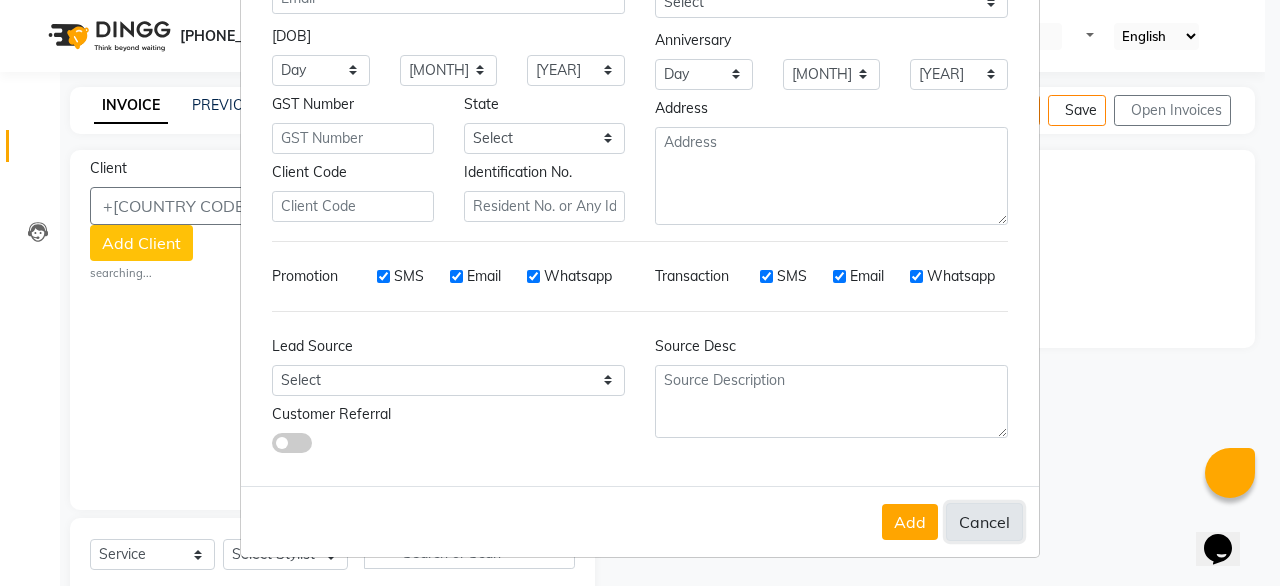 click on "Cancel" at bounding box center [984, 522] 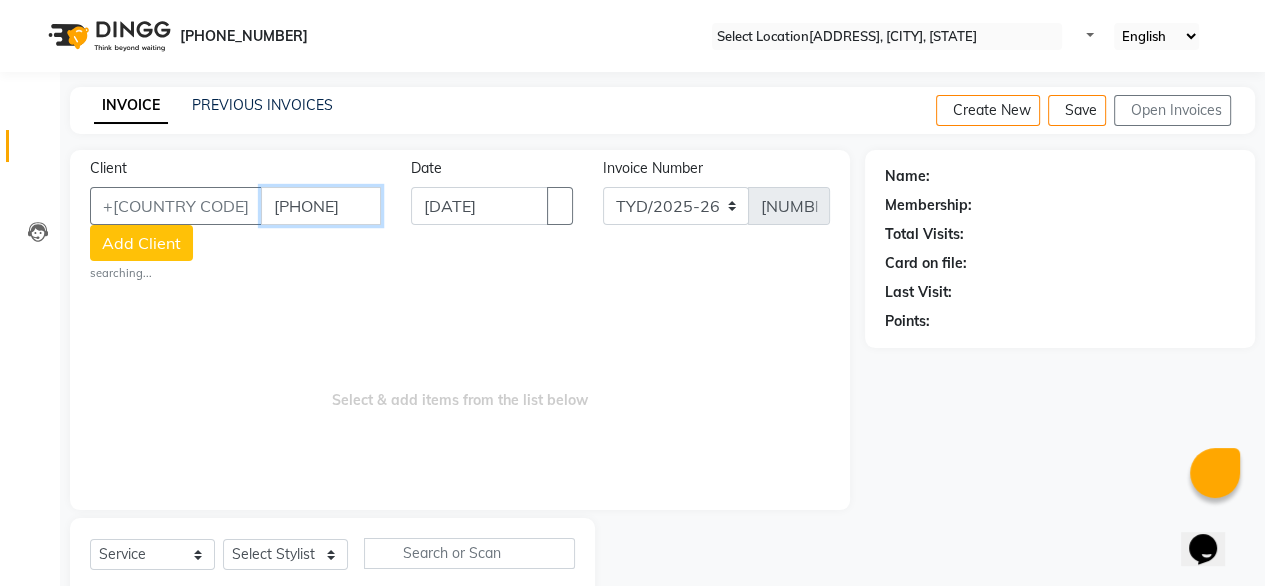click on "[PHONE]" at bounding box center [321, 206] 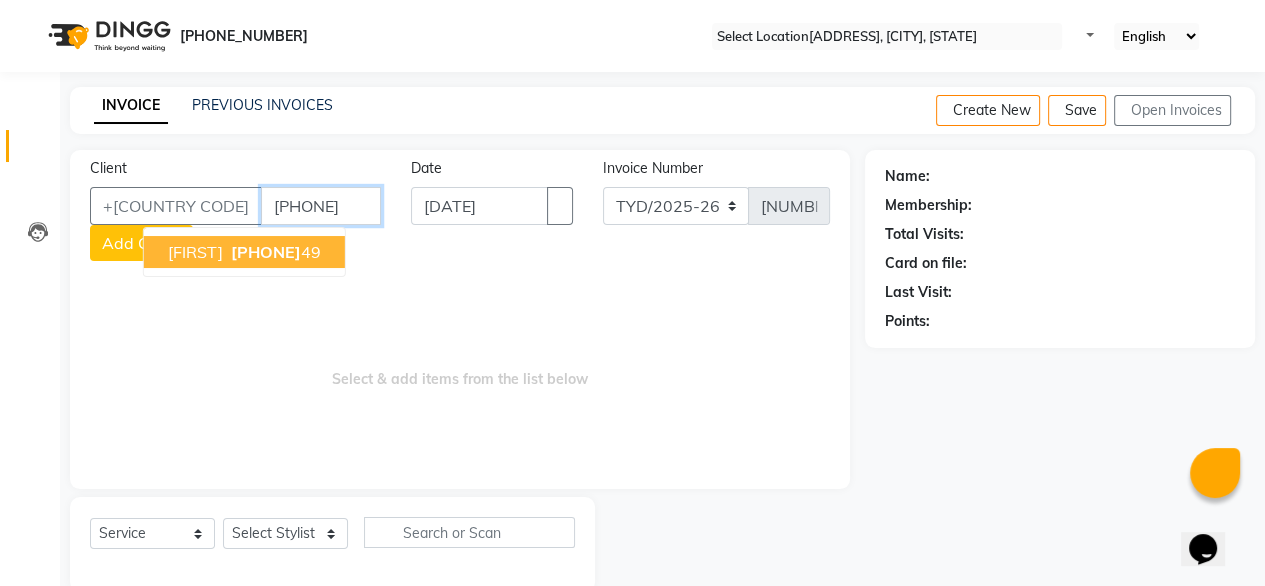 click on "[PHONE]" at bounding box center (266, 252) 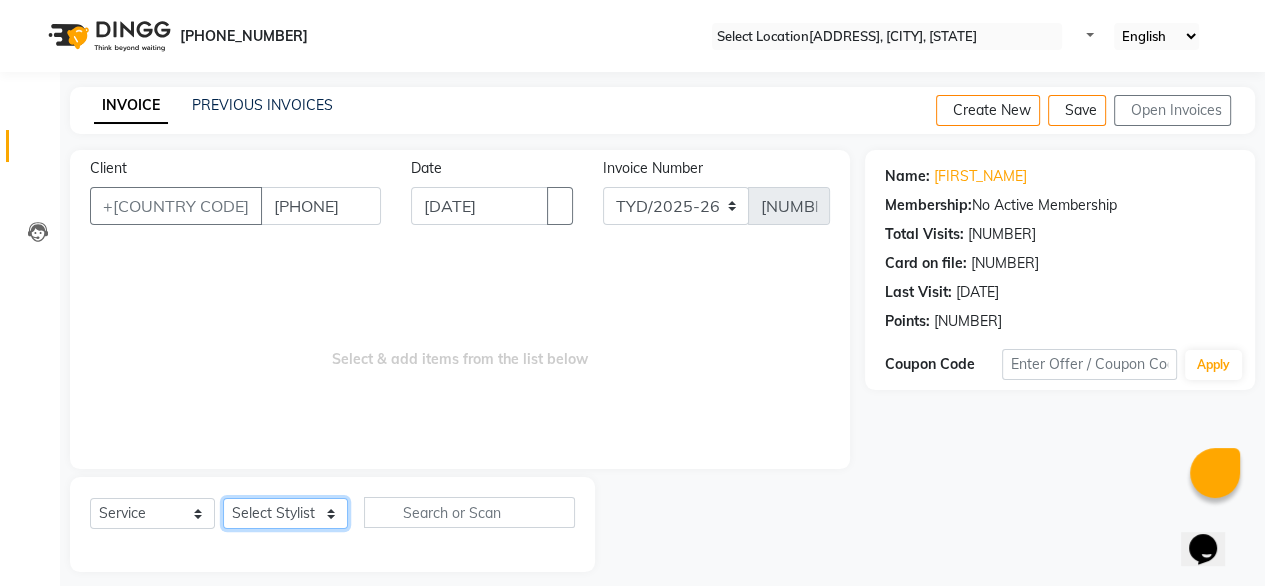 click on "Select Stylist [NAME] [NAME] [NAME] [NAME] [NAME] [NAME] [NAME]" at bounding box center (285, 513) 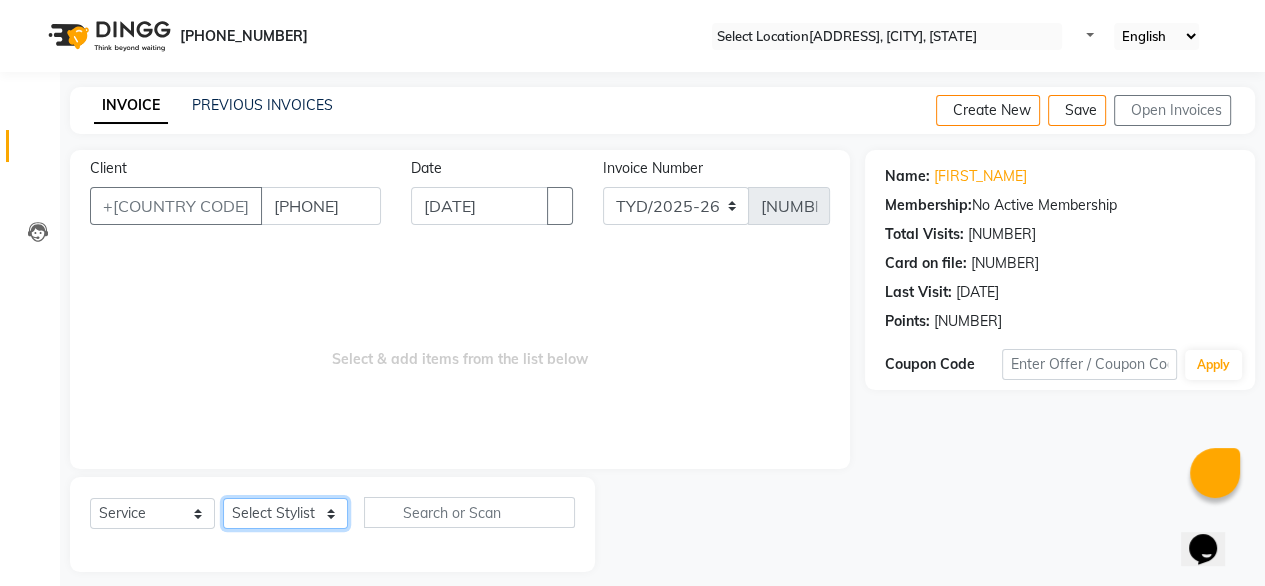 select on "[NUMBER]" 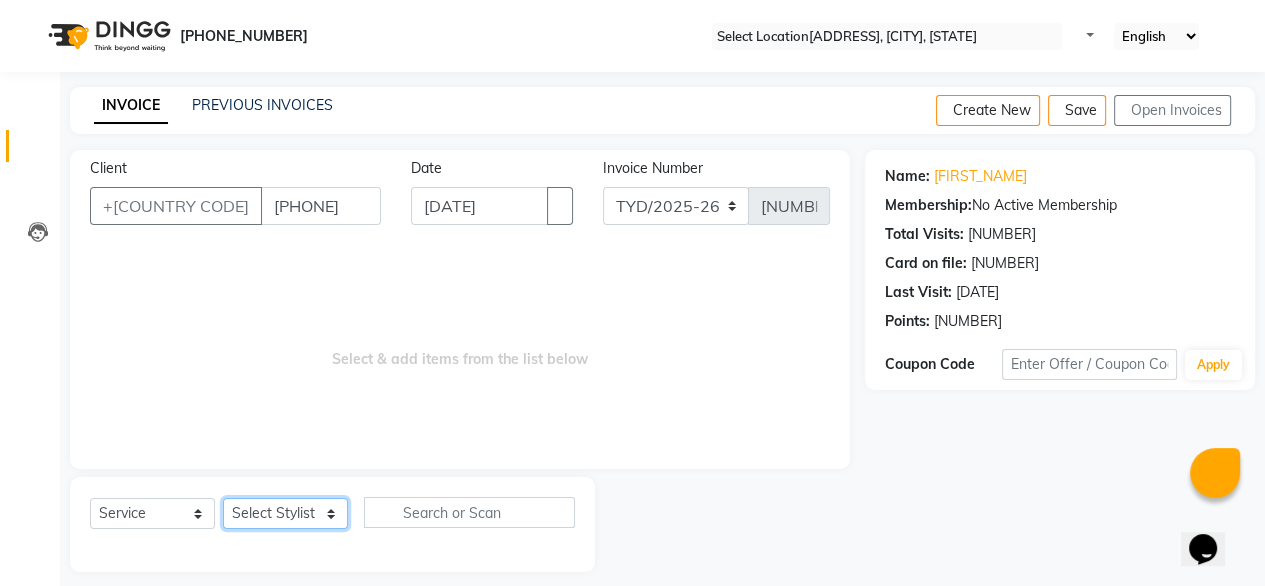 click on "Select Stylist [NAME] [NAME] [NAME] [NAME] [NAME] [NAME] [NAME]" at bounding box center (285, 513) 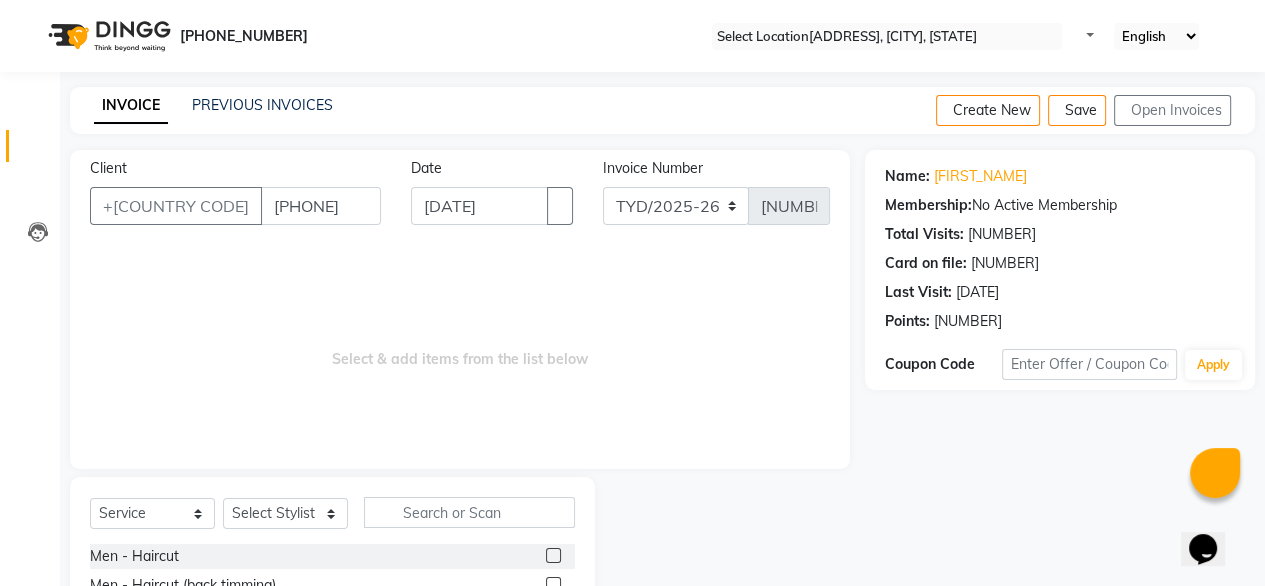 click at bounding box center [560, 556] 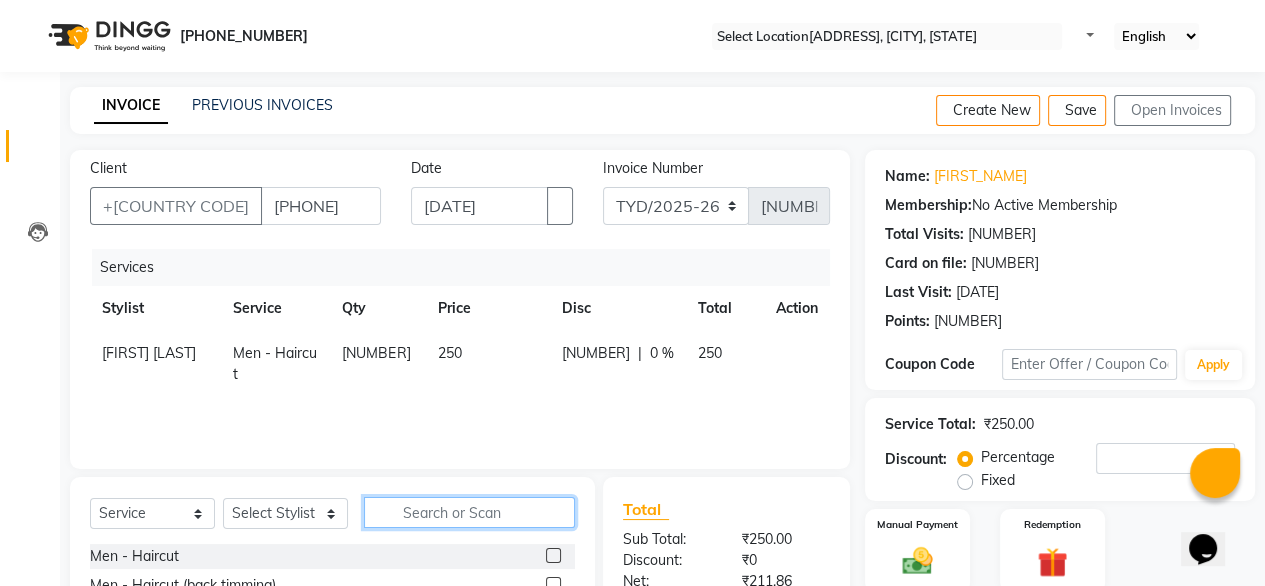 click at bounding box center (469, 512) 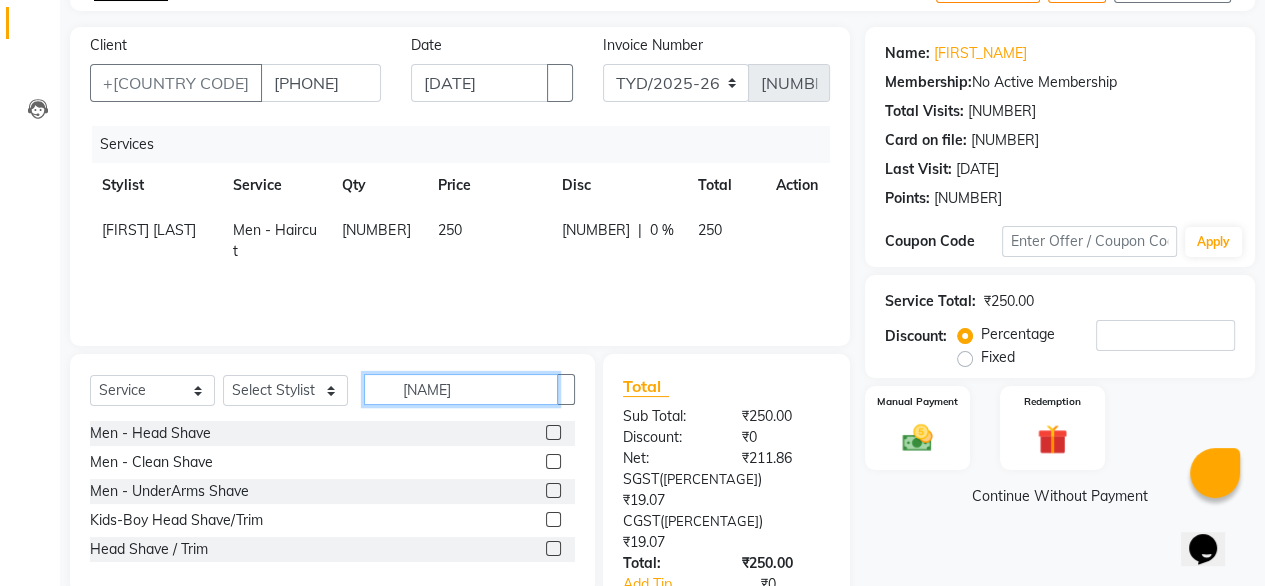 scroll, scrollTop: 124, scrollLeft: 0, axis: vertical 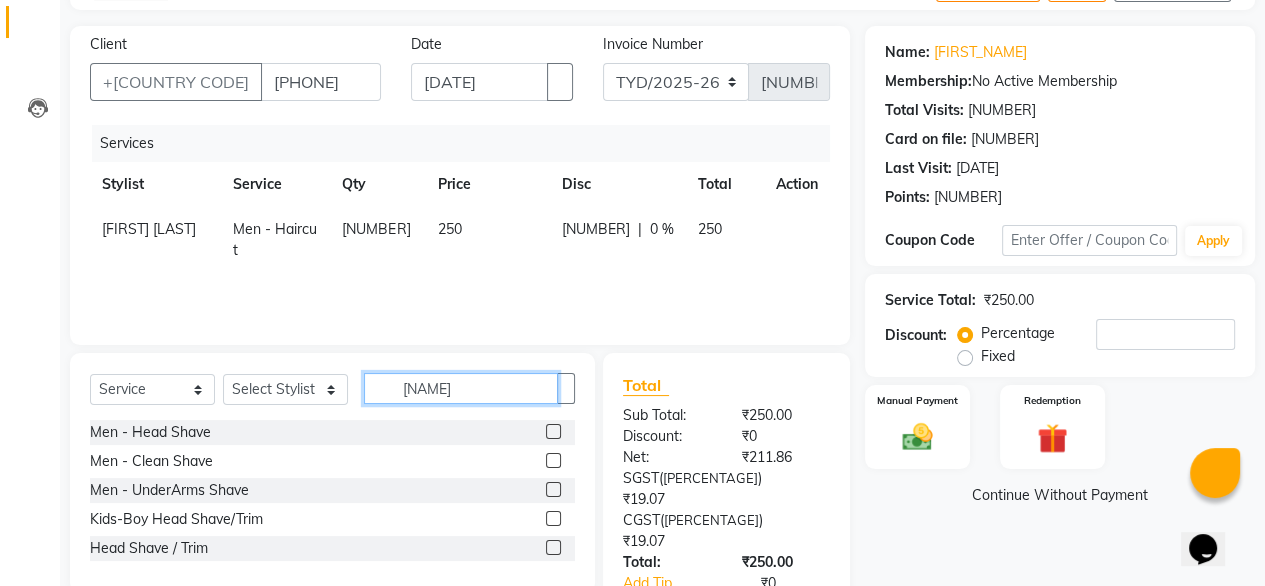 type on "[NAME]" 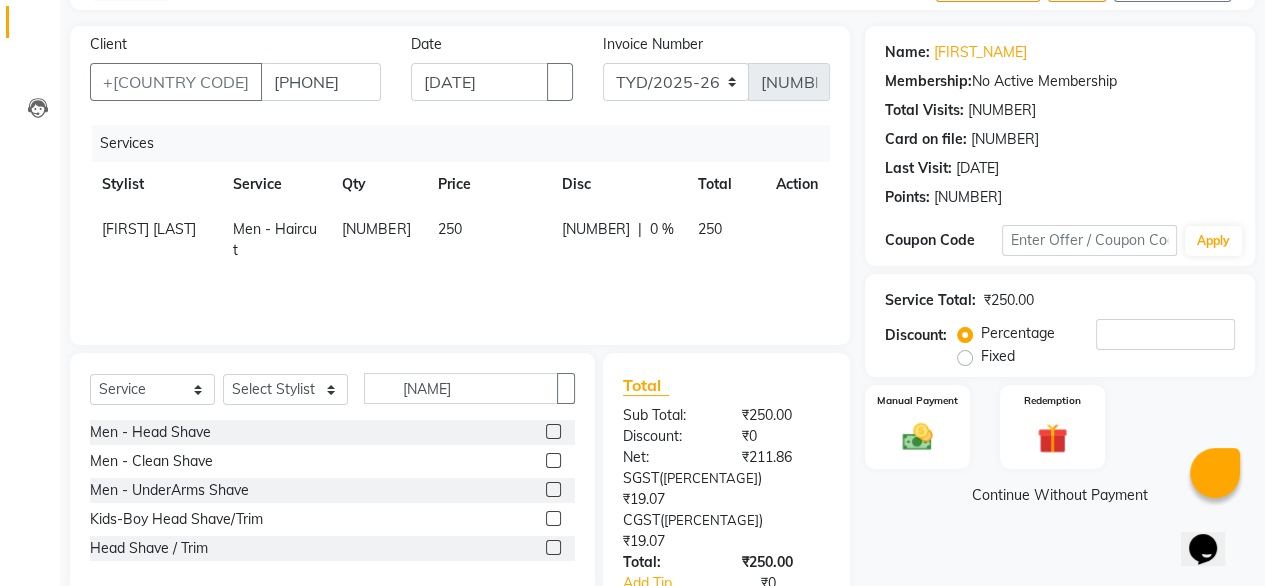 click at bounding box center [553, 460] 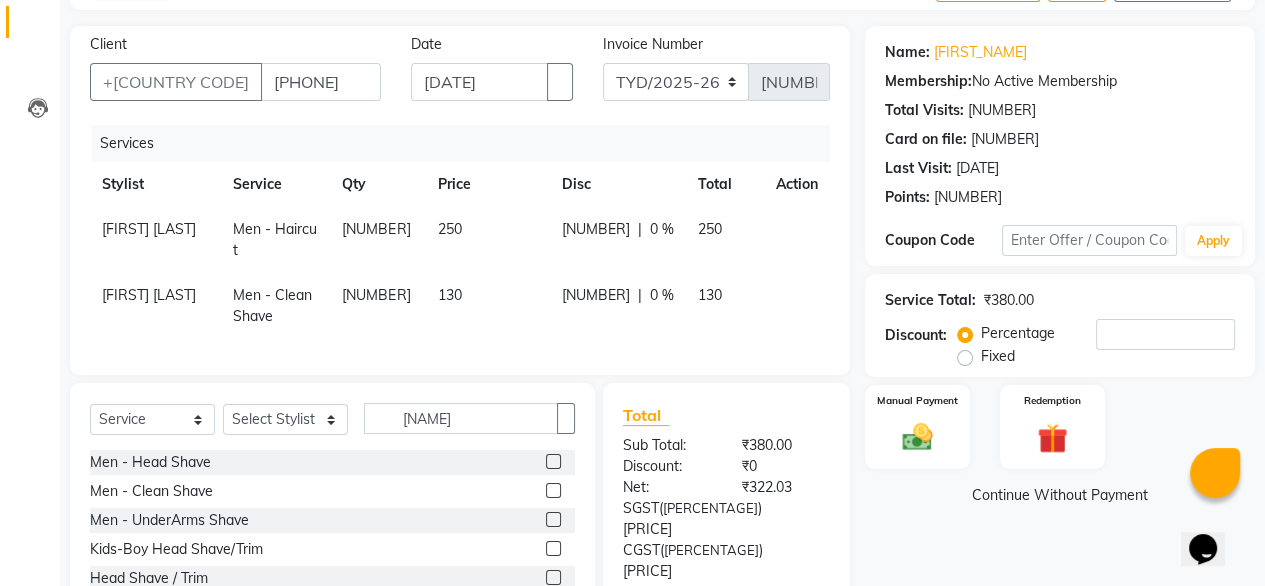 scroll, scrollTop: 243, scrollLeft: 0, axis: vertical 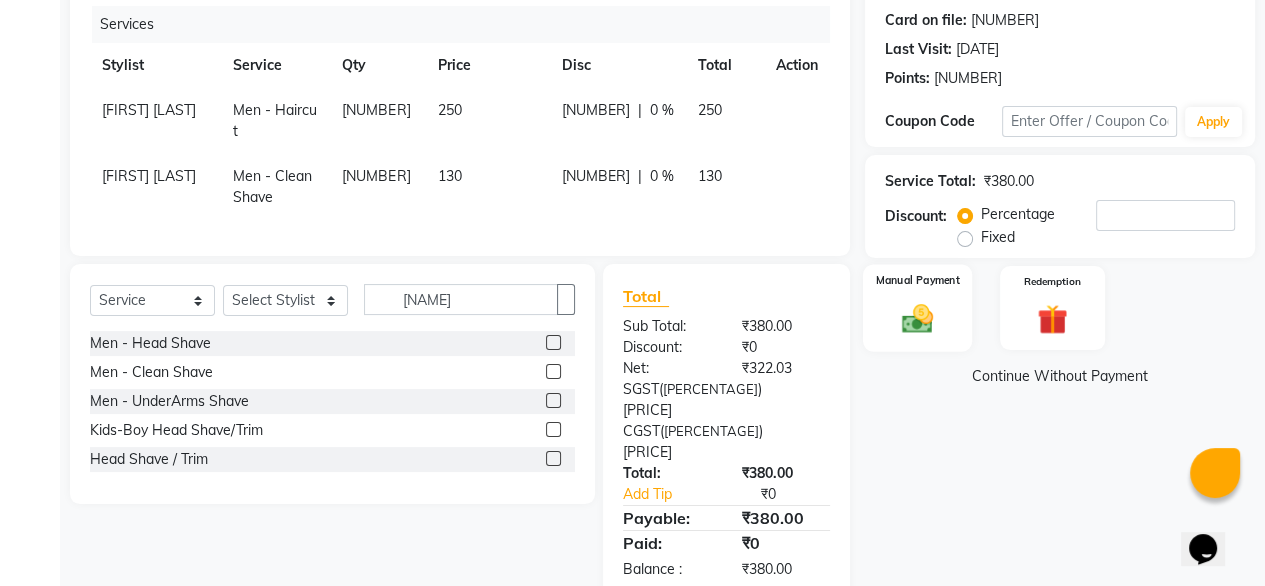 click on "Manual Payment" at bounding box center [917, 308] 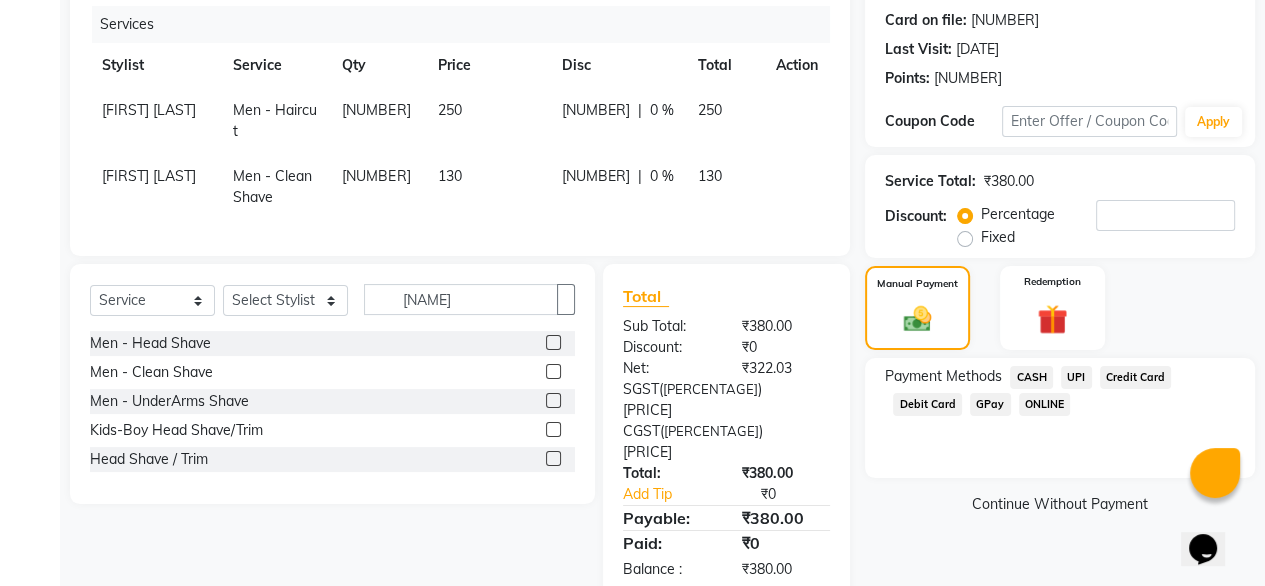 click on "UPI" at bounding box center [1031, 377] 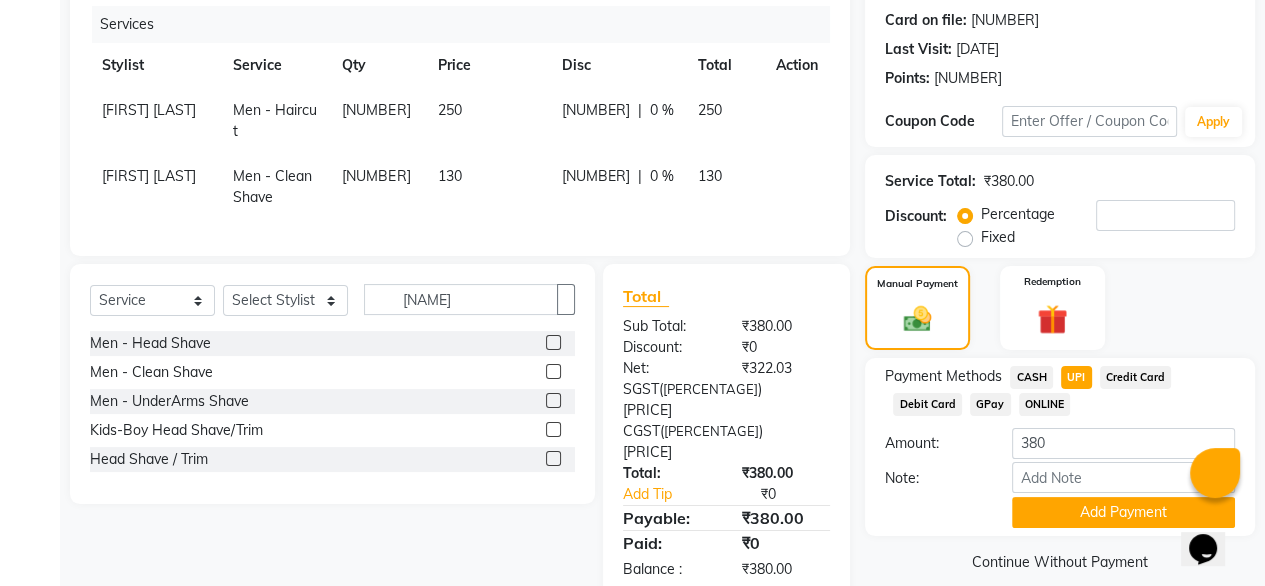 scroll, scrollTop: 272, scrollLeft: 0, axis: vertical 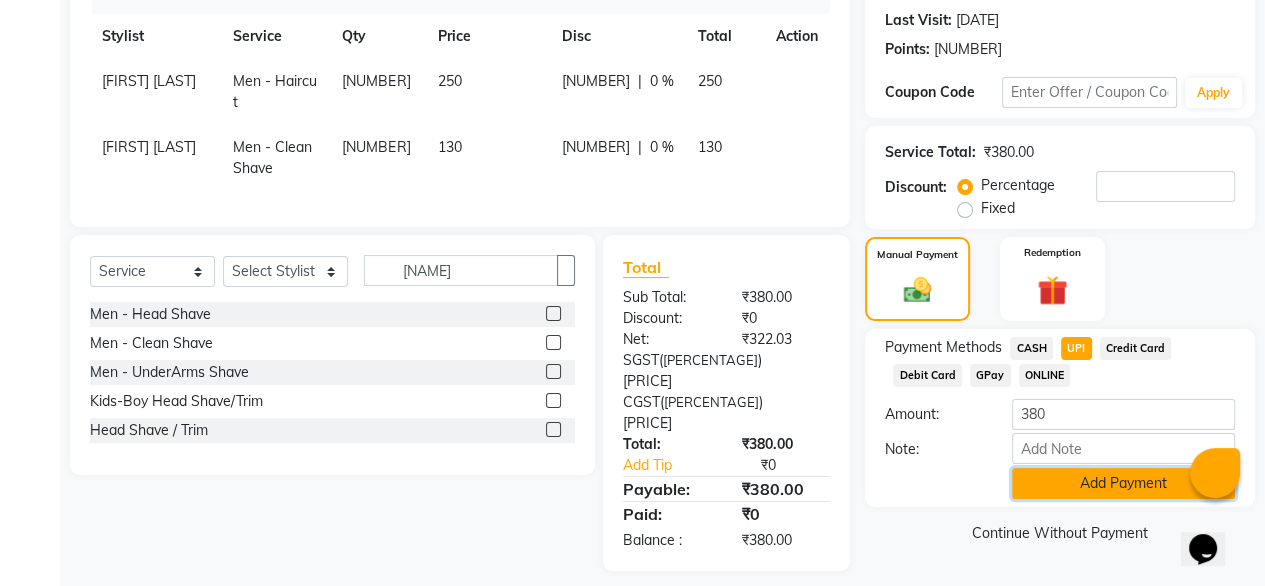 click on "Add Payment" at bounding box center (1123, 483) 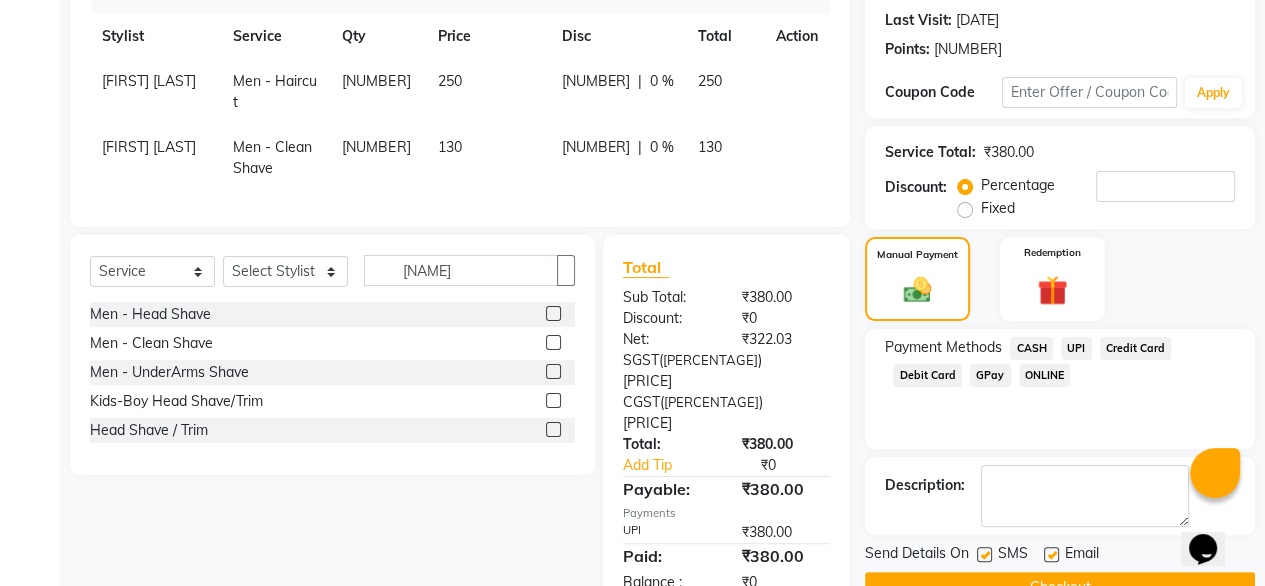 scroll, scrollTop: 325, scrollLeft: 0, axis: vertical 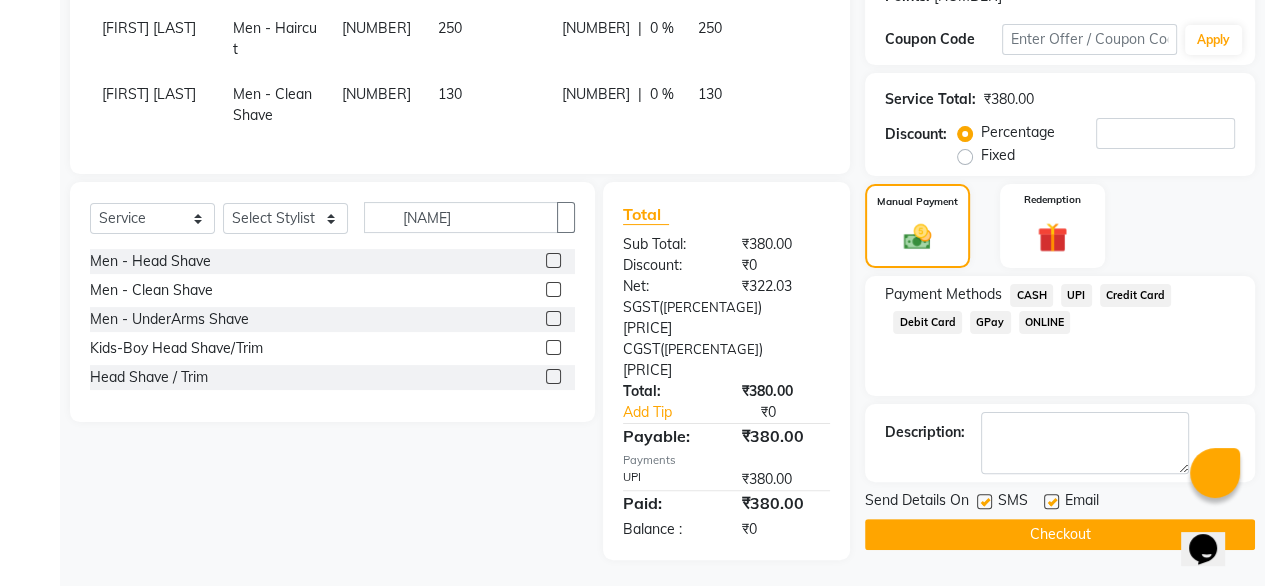 click at bounding box center [1051, 501] 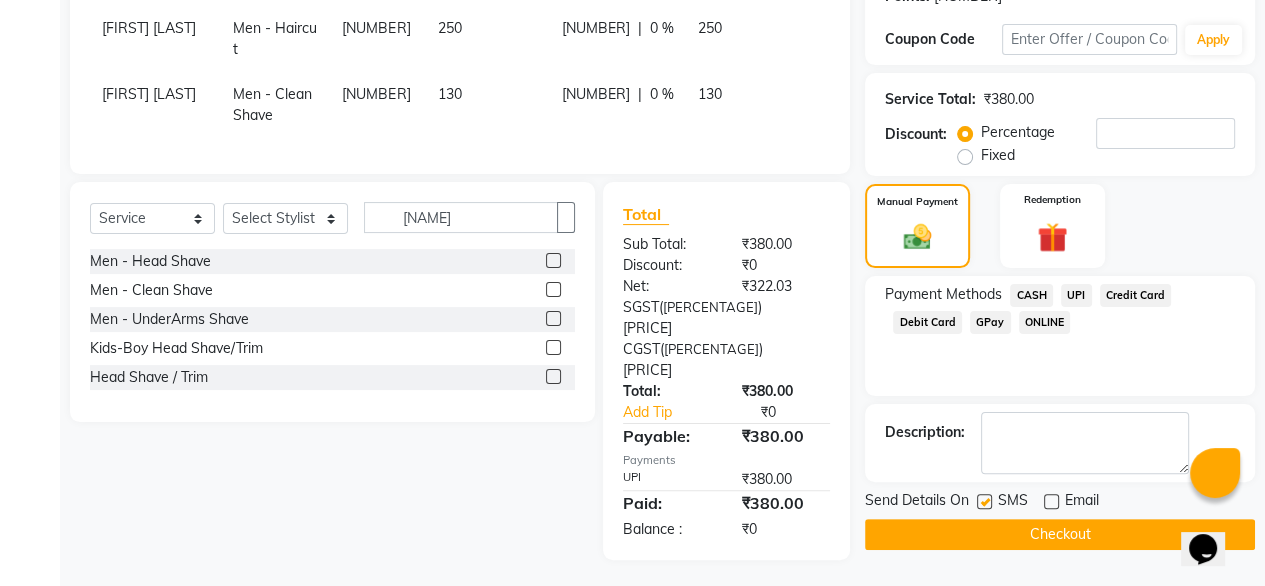 drag, startPoint x: 1036, startPoint y: 541, endPoint x: 415, endPoint y: 479, distance: 624.08734 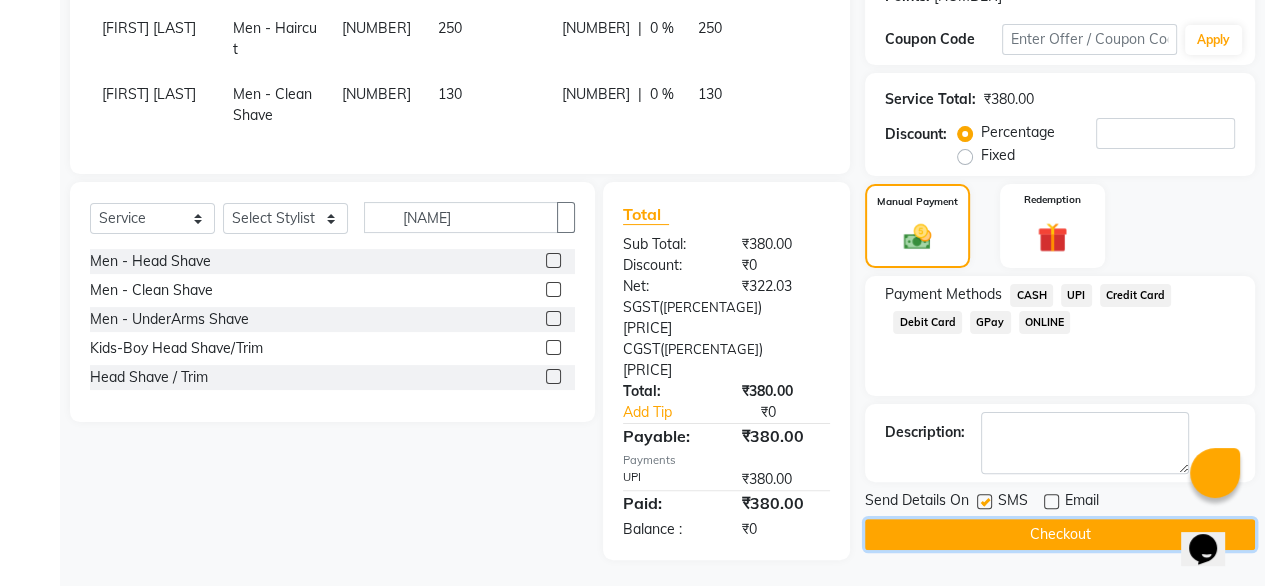click on "Checkout" at bounding box center [1060, 534] 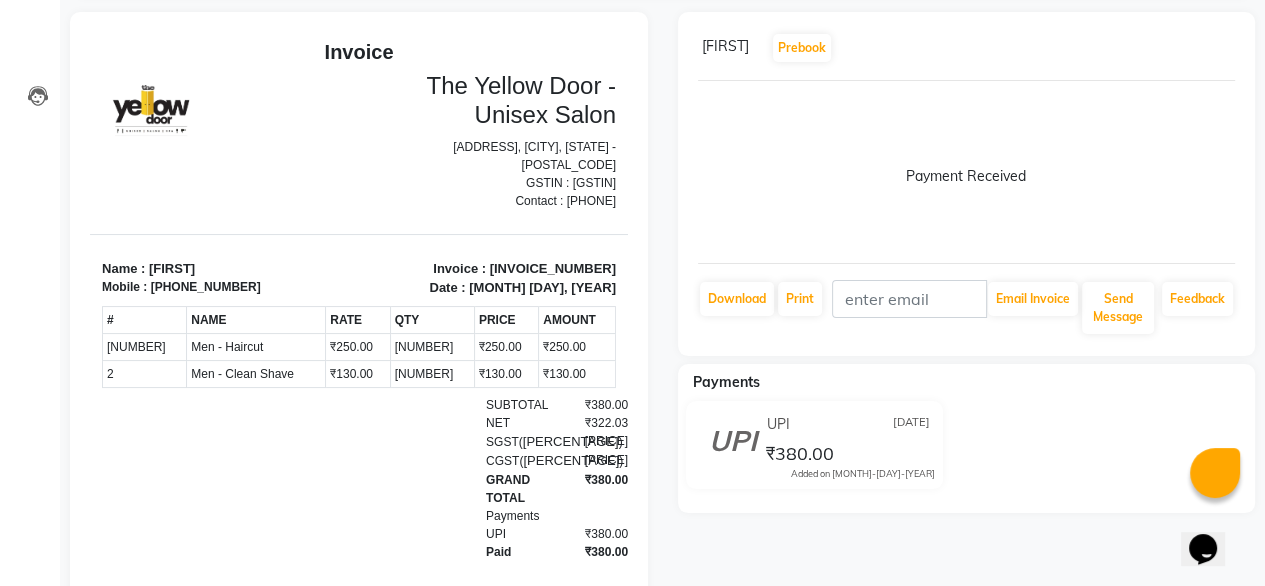 scroll, scrollTop: 0, scrollLeft: 0, axis: both 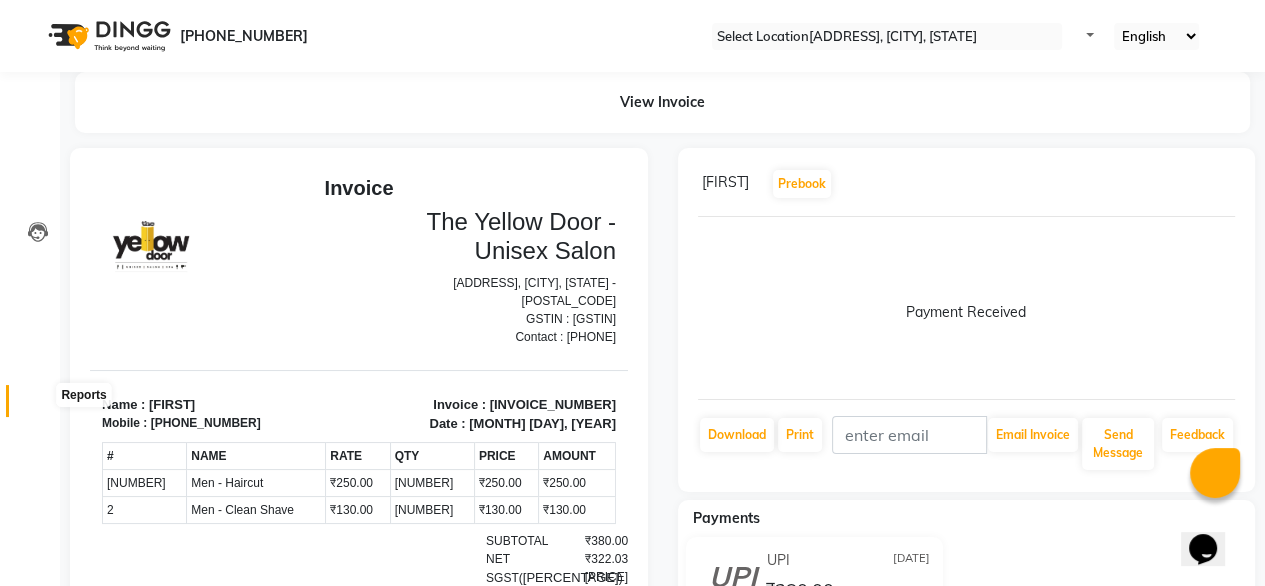 click at bounding box center [38, 406] 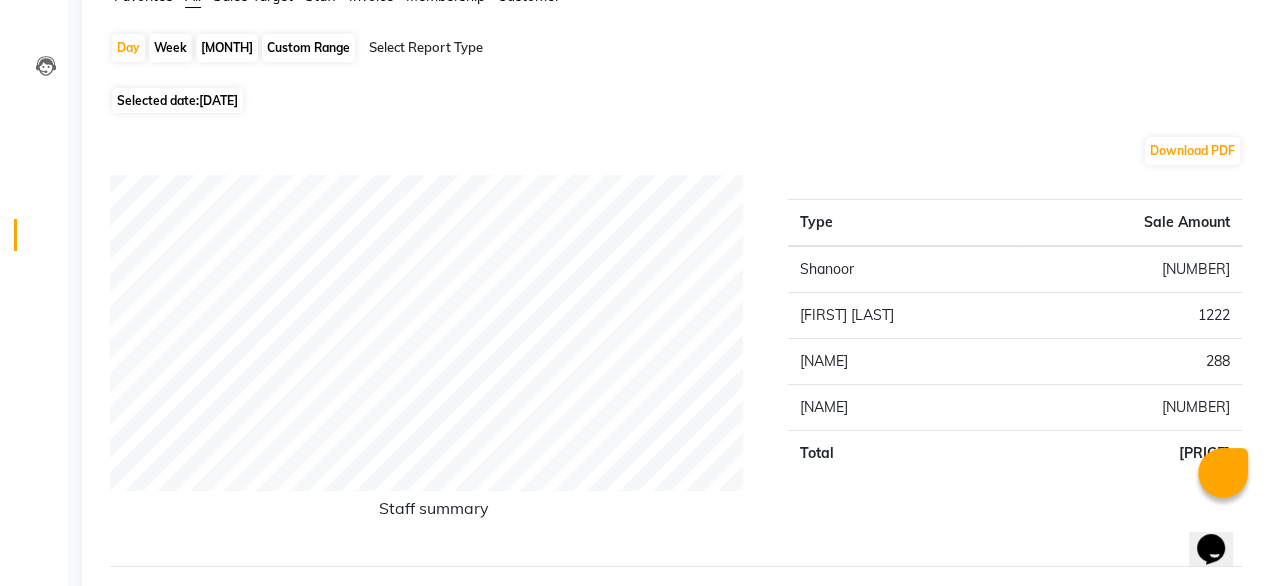 scroll, scrollTop: 0, scrollLeft: 0, axis: both 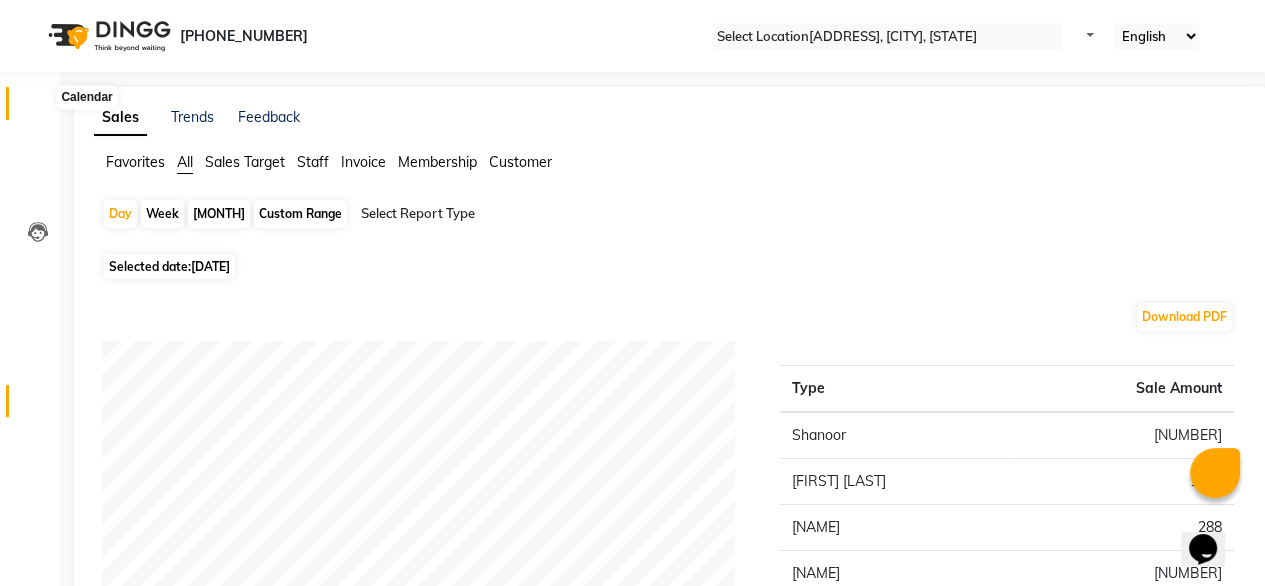 click at bounding box center [38, 108] 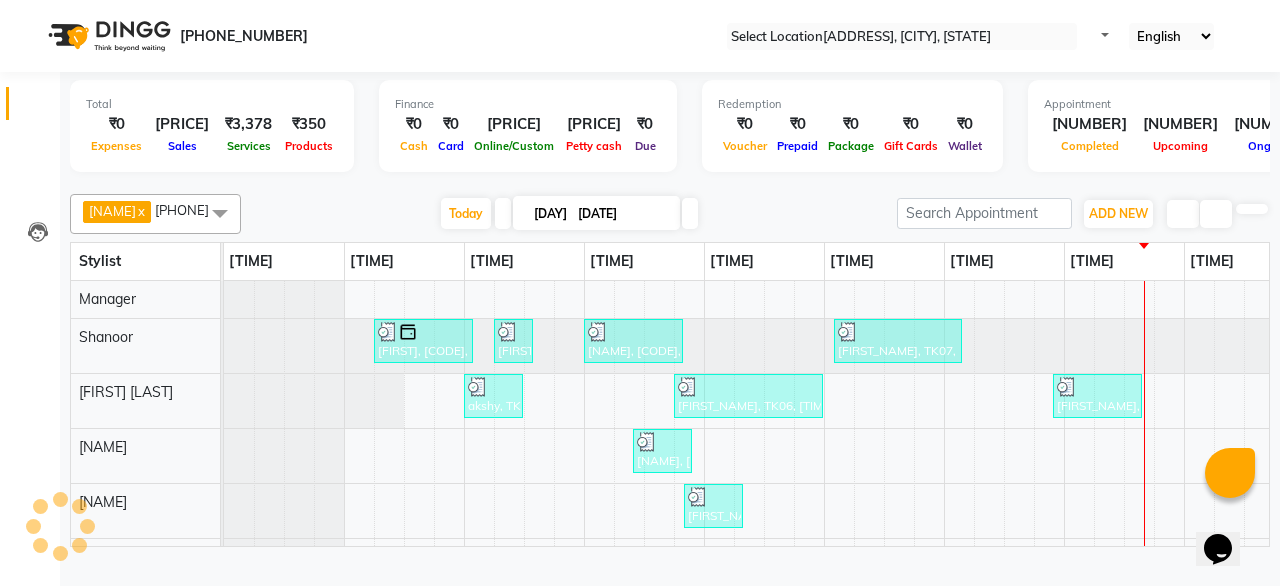 scroll, scrollTop: 0, scrollLeft: 514, axis: horizontal 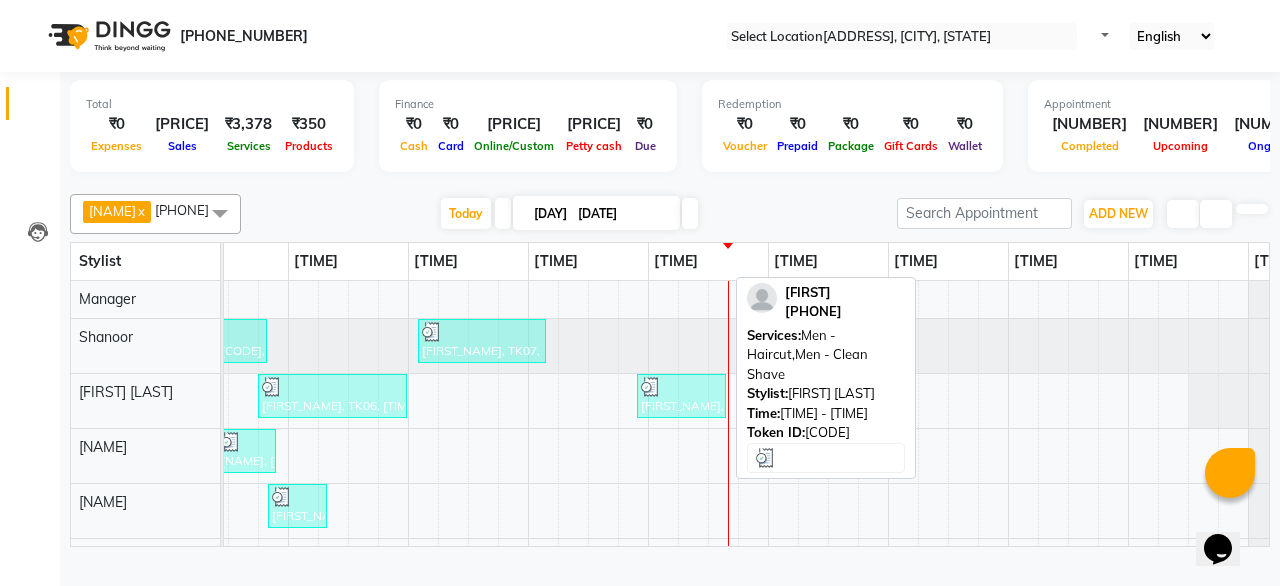 click on "[FIRST_NAME], TK08, [TIME] - [TIME], Men - Haircut,Men - Clean Shave" at bounding box center [7, 341] 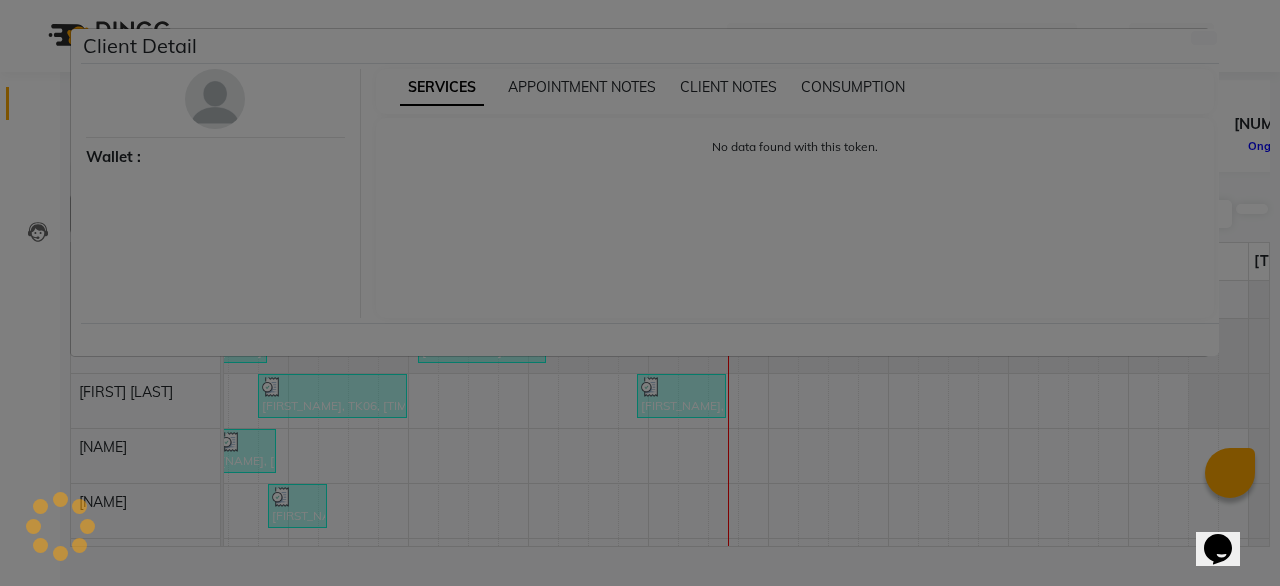 click on "Client Detail     Wallet : SERVICES APPOINTMENT NOTES CLIENT NOTES CONSUMPTION No data found with this token." at bounding box center [640, 293] 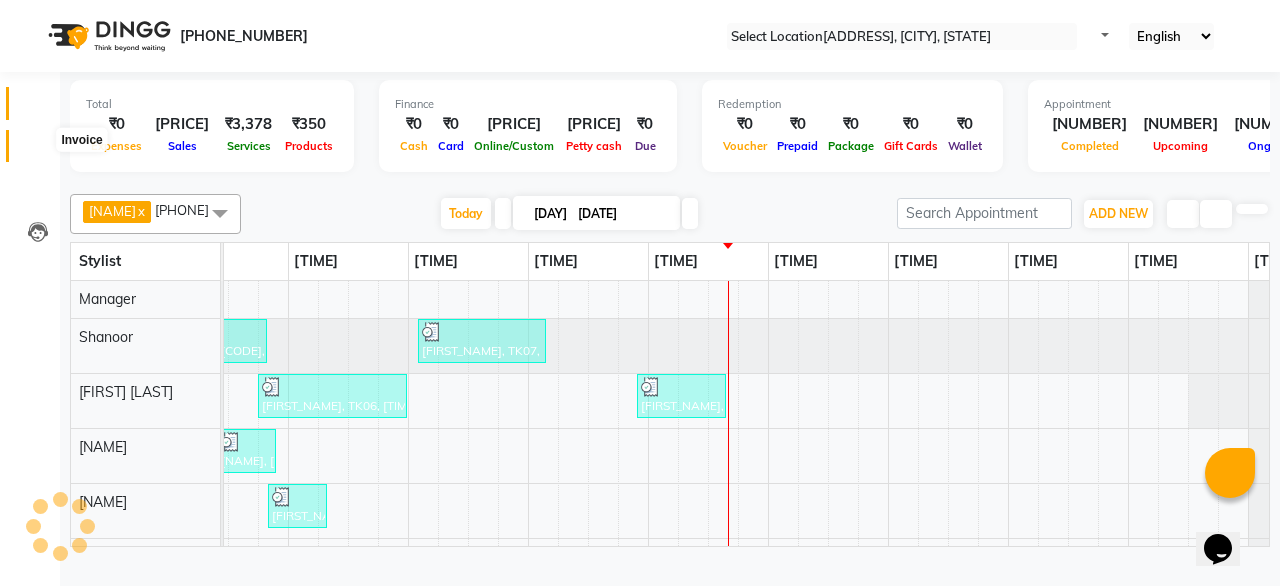 click at bounding box center (37, 151) 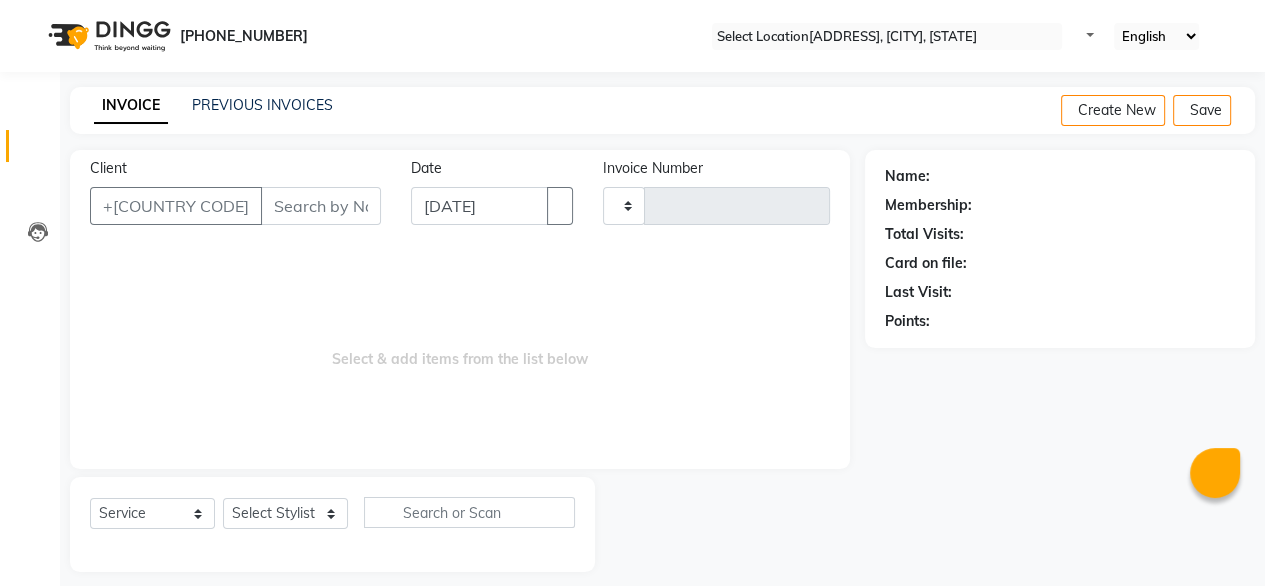 click on "Reports" at bounding box center (30, 401) 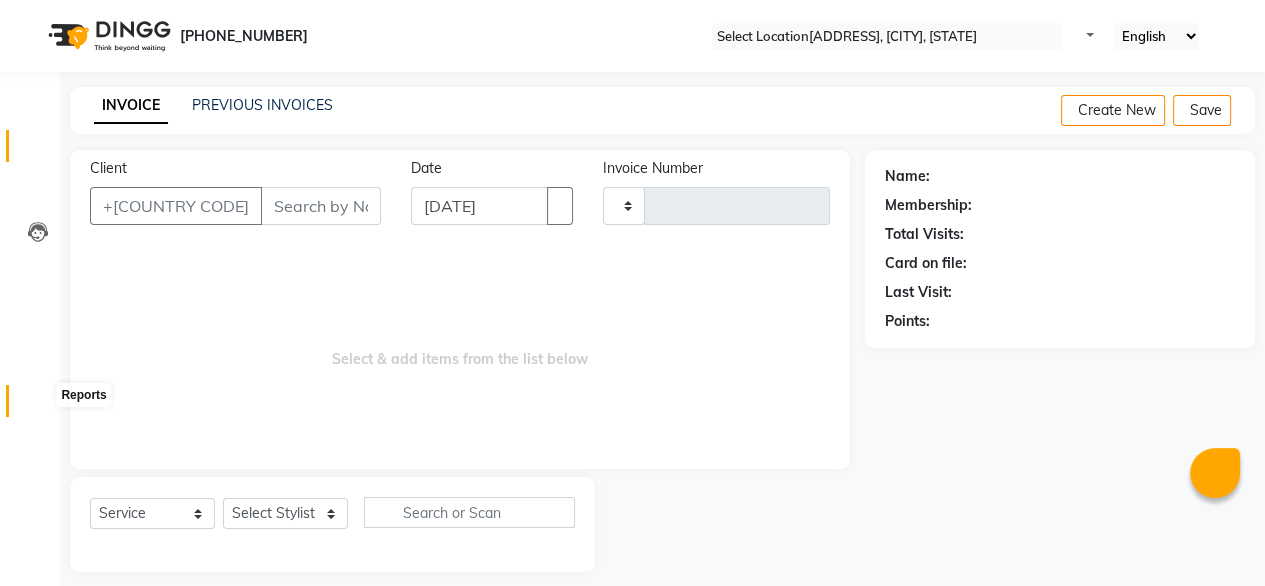 click at bounding box center [37, 406] 